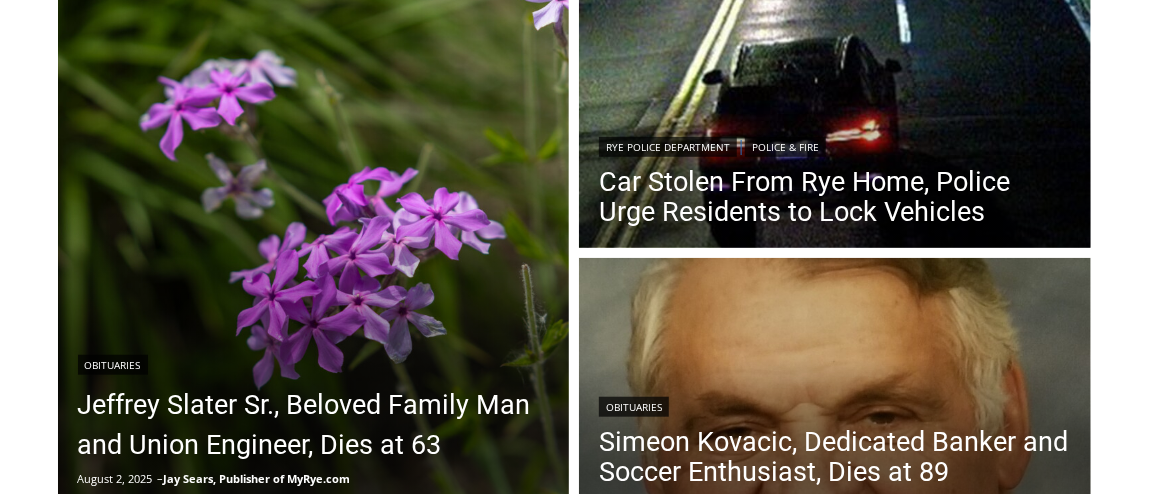 scroll, scrollTop: 561, scrollLeft: 0, axis: vertical 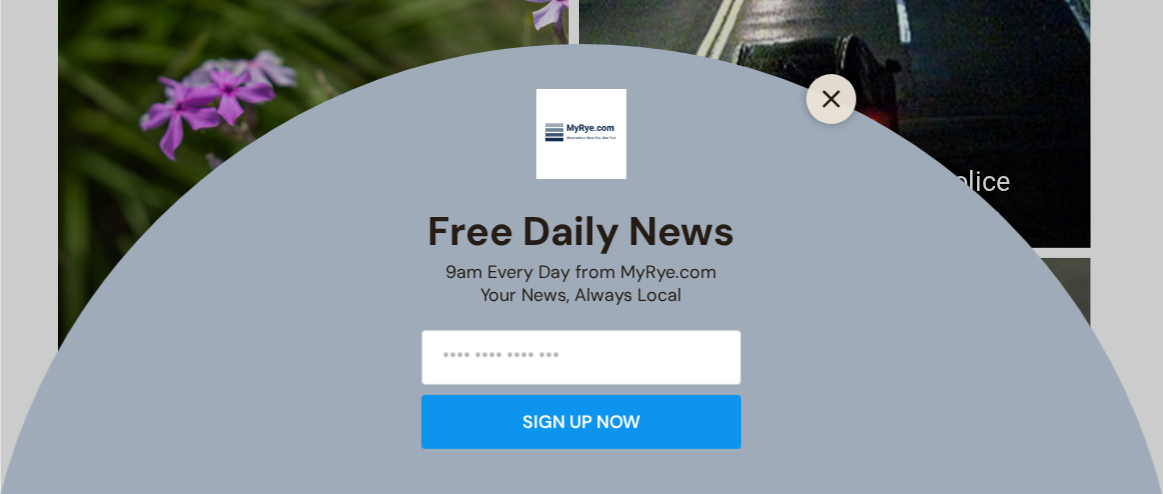 click 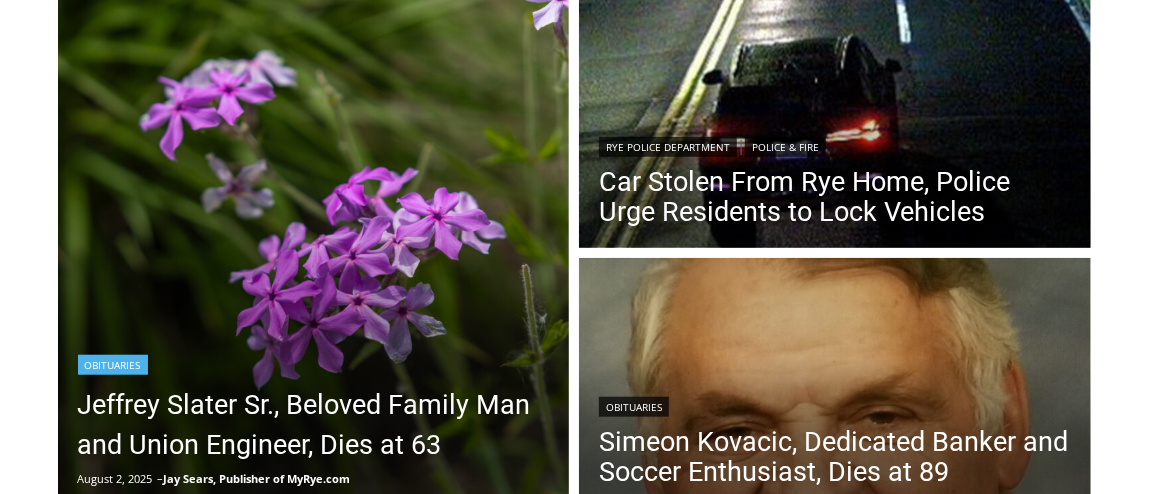 click at bounding box center (314, 254) 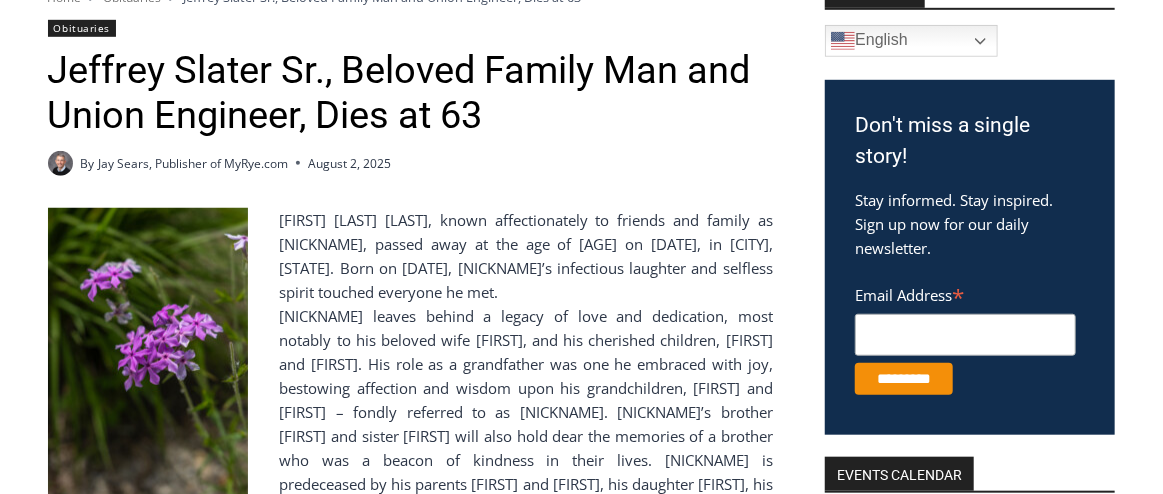 scroll, scrollTop: 662, scrollLeft: 0, axis: vertical 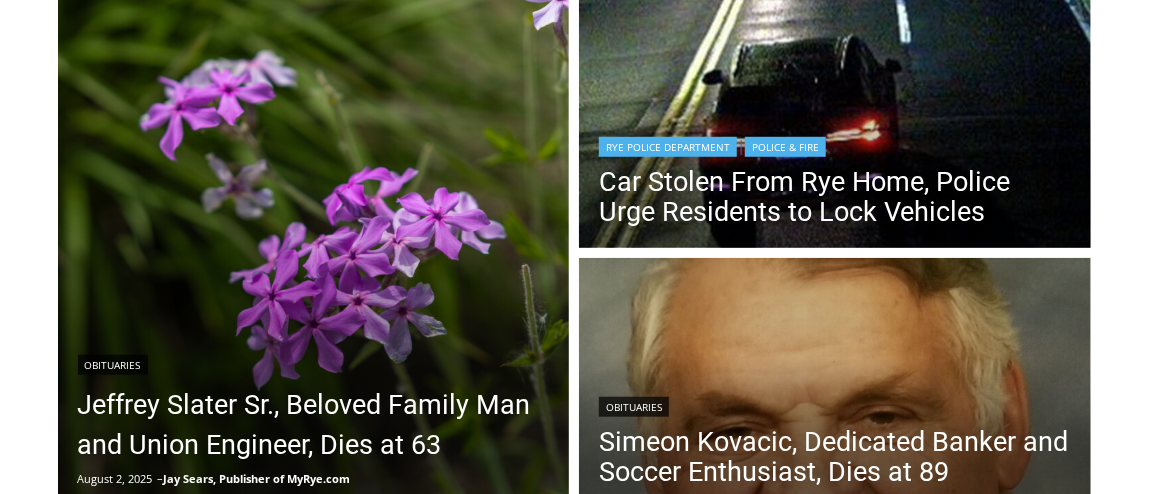 click on "Rye Police Department  |  Police & Fire" at bounding box center [835, 145] 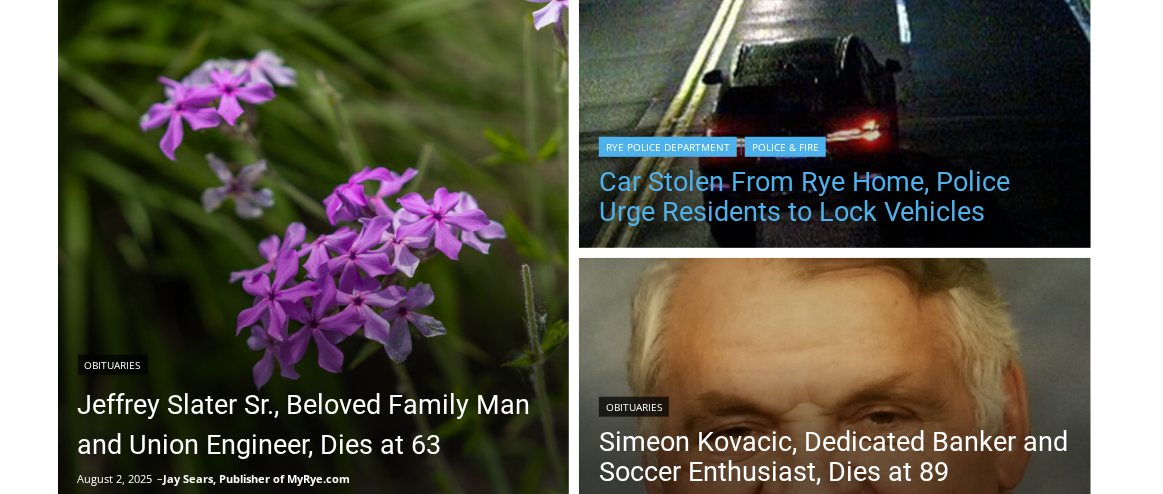 click on "Car Stolen From Rye Home, Police Urge Residents to Lock Vehicles" at bounding box center [835, 197] 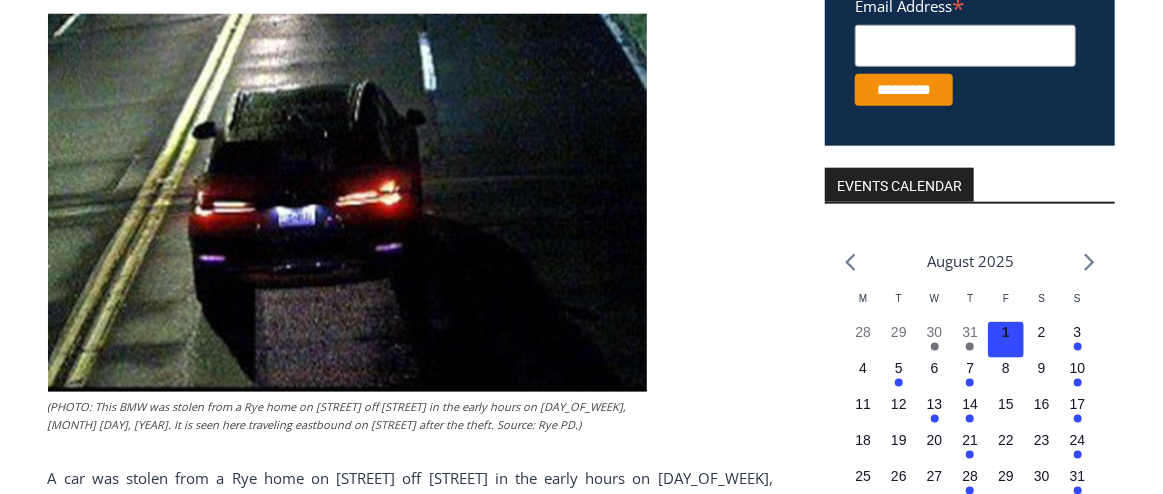 scroll, scrollTop: 1053, scrollLeft: 0, axis: vertical 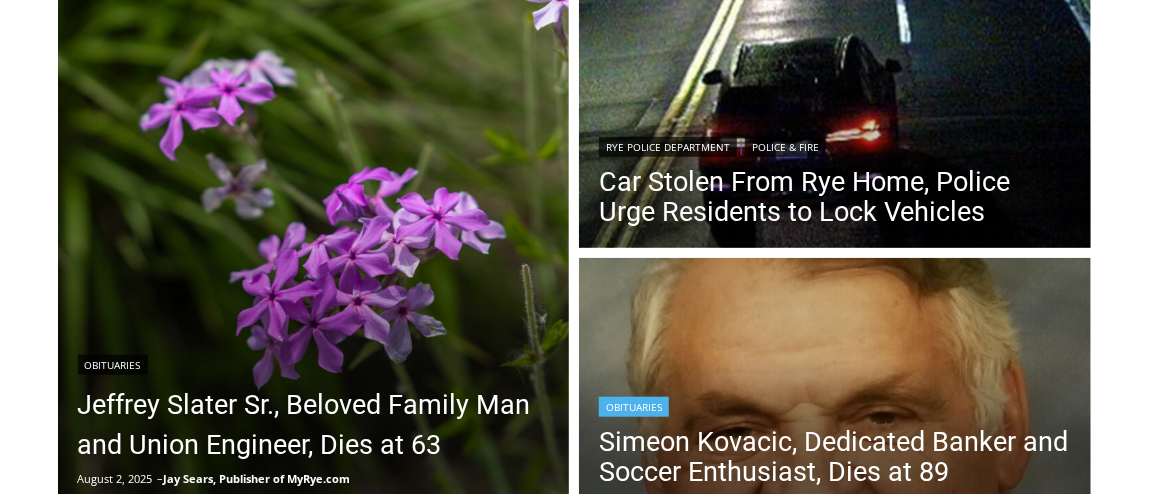 click at bounding box center (835, 386) 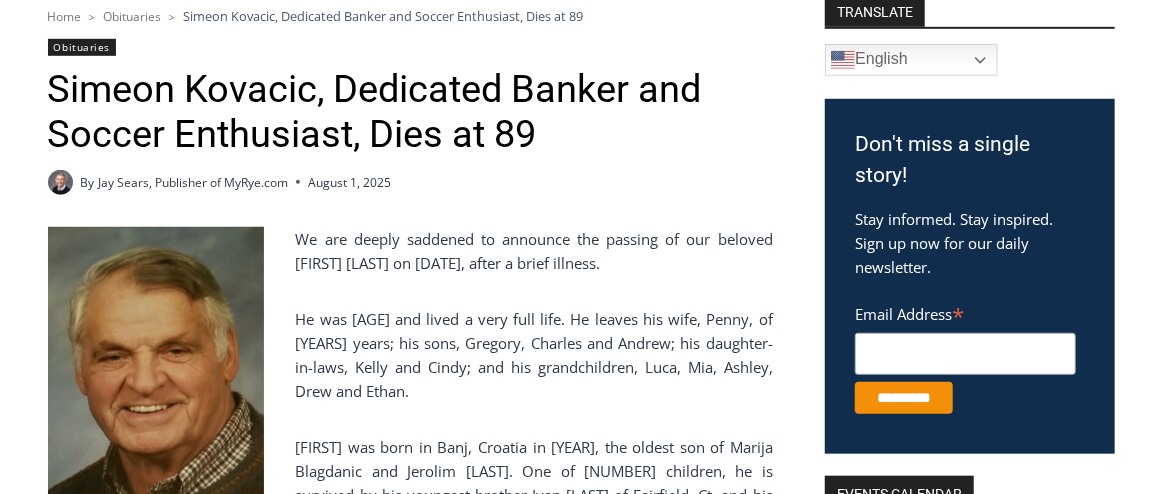 scroll, scrollTop: 562, scrollLeft: 0, axis: vertical 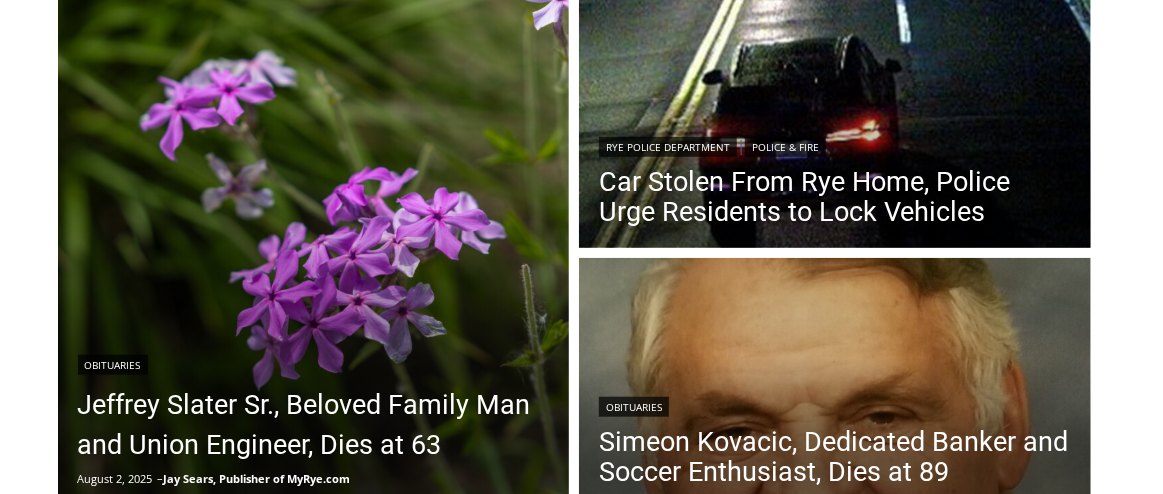 click on "Obituaries Jeffrey Slater Sr., Beloved Family Man and Union Engineer, Dies at 63 August 2, 2025 –  Jay Sears, Publisher of MyRye.com
Rye Police Department  |  Police & Fire Car Stolen From Rye Home, Police Urge Residents to Lock Vehicles
Obituaries Simeon Kovacic, Dedicated Banker and Soccer Enthusiast, Dies at 89
Coveleigh Club Beach Shut Down After Rain Raises Concerns of Bacteria Risk
Jay Sears, Publisher of MyRye.com
August 1, 2025
The Westchester County Department of Health (DOH) has closed the beach at Coveleigh Club in…
Birds of Rye: Snowy Egret (Egretta thula)
Tucker Smith, Staff Writer
August 1, 2025
Birds of Rye is an editorial series highlighting the resident and migratory birds of Rye….
Three Open Houses in Rye This Weekend (August 2 – 3)
Devan Patel
August 1, 2025
Jay Sears, Publisher of MyRye.com
July 31, 2025" at bounding box center (581, 2504) 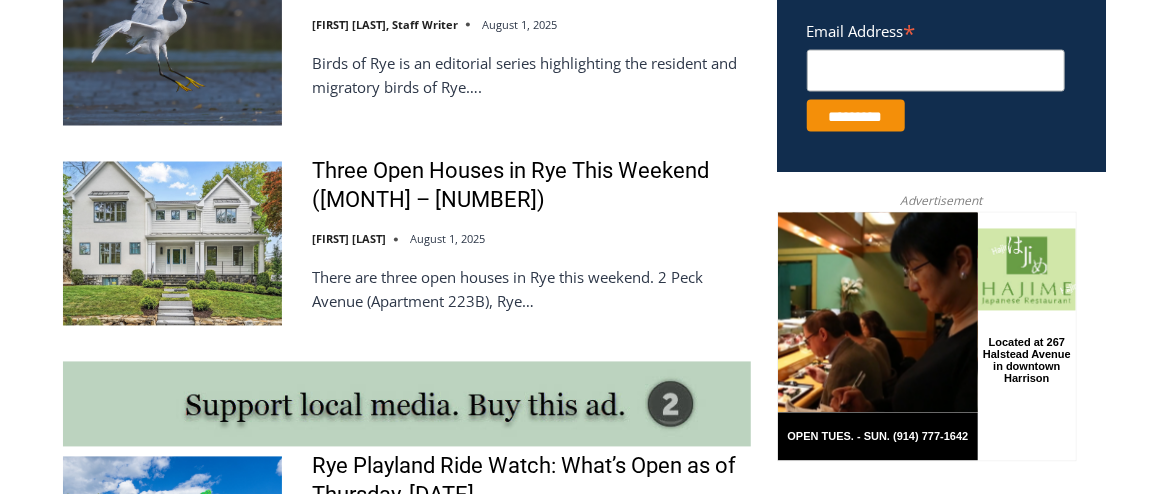scroll, scrollTop: 1452, scrollLeft: 0, axis: vertical 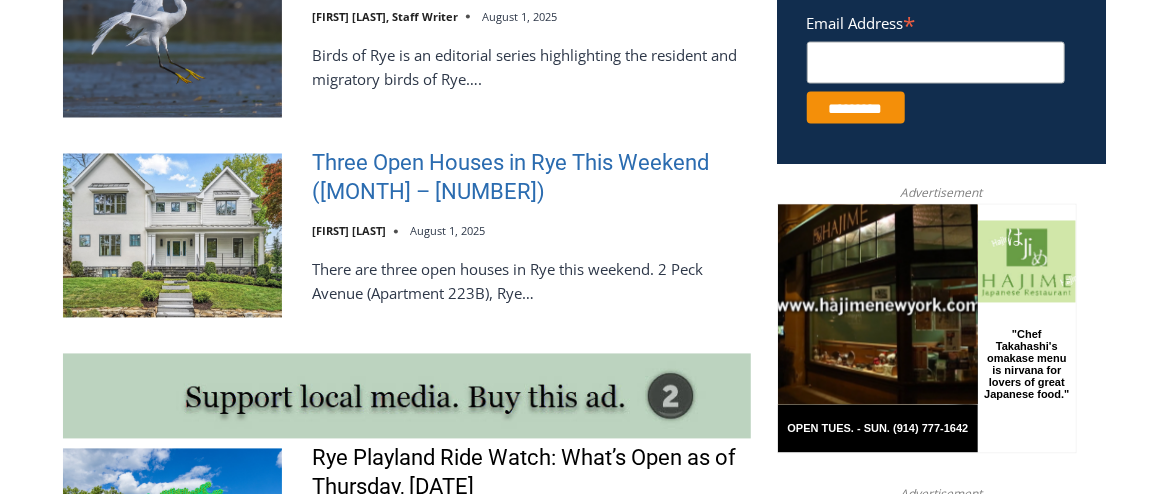 click on "Three Open Houses in [CITY] This Weekend ([MONTH] [NUMBER] – [NUMBER])" at bounding box center (531, 178) 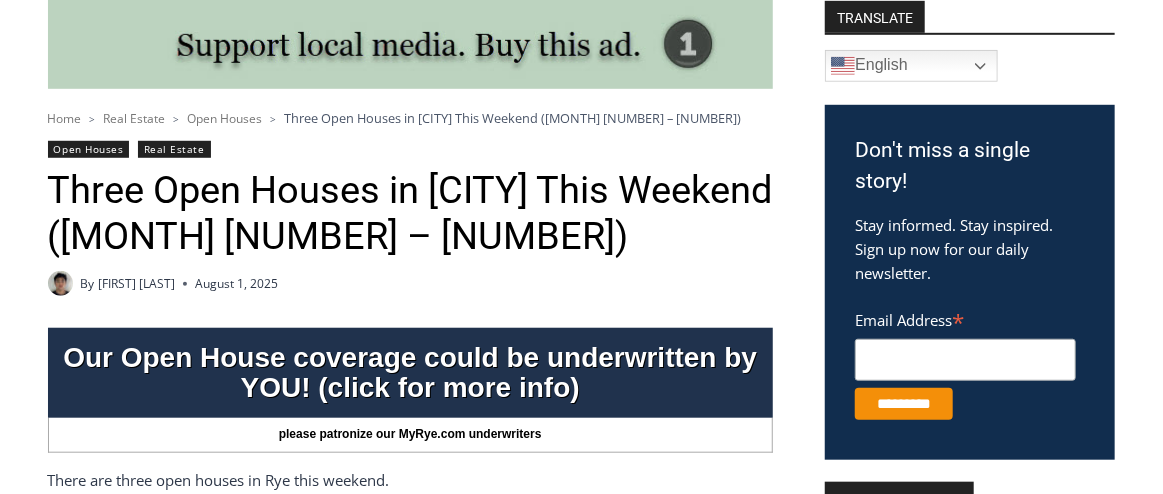 scroll, scrollTop: 561, scrollLeft: 0, axis: vertical 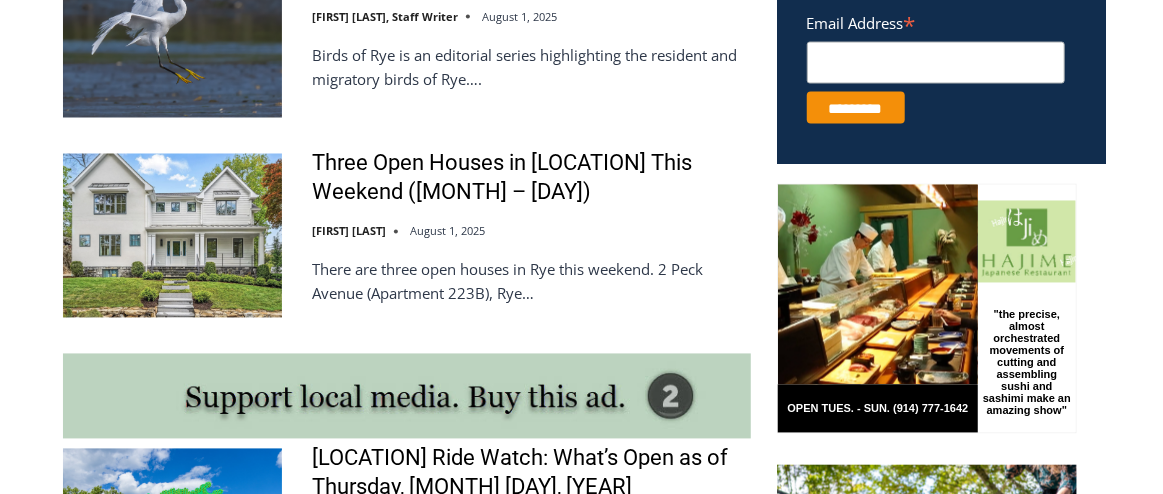 click on "Three Open Houses in [LOCATION] This Weekend ([MONTH] – [DAY])
[FIRST] [LAST]
[MONTH], [YEAR]
There are three open houses in [LOCATION] this weekend. [NUMBER] [STREET] ([APARTMENT]), [LOCATION]…" at bounding box center [531, 236] 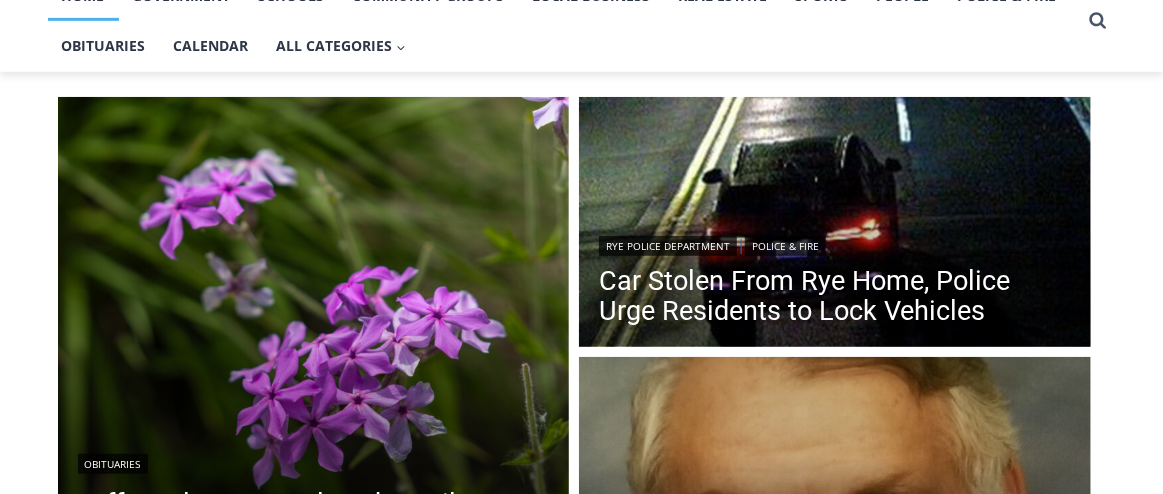 scroll, scrollTop: 0, scrollLeft: 0, axis: both 